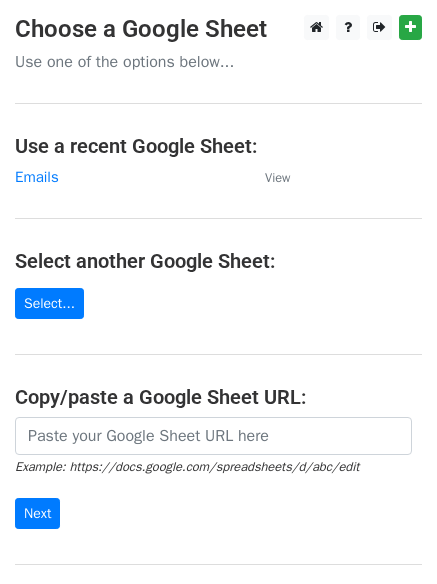 scroll, scrollTop: 0, scrollLeft: 0, axis: both 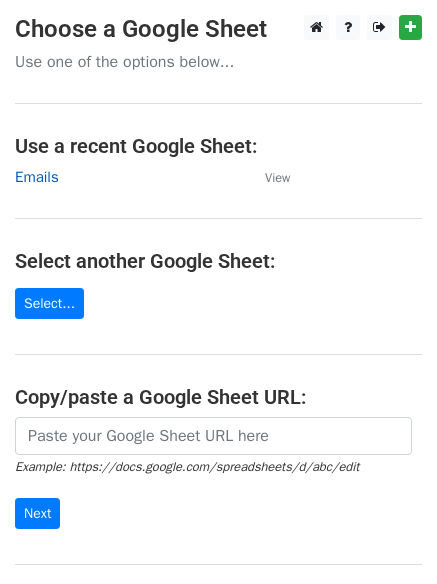 click on "Emails" at bounding box center [37, 177] 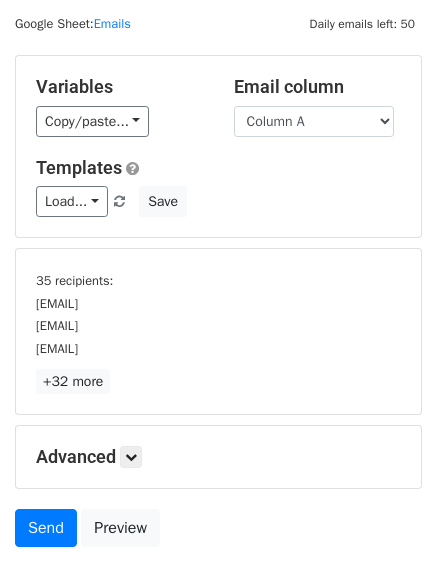 scroll, scrollTop: 186, scrollLeft: 0, axis: vertical 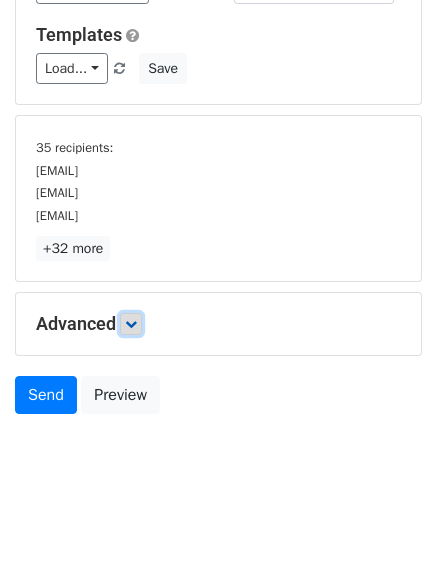 click at bounding box center [131, 324] 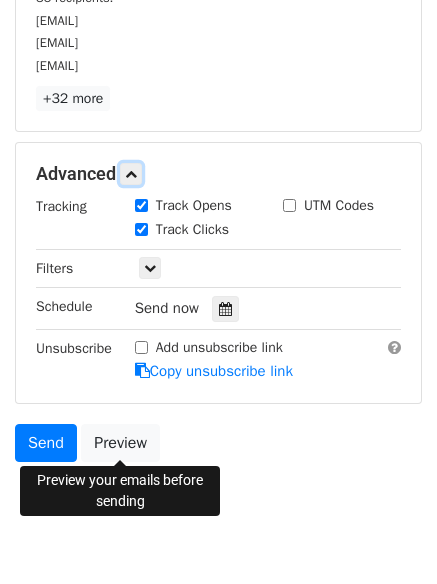 scroll, scrollTop: 339, scrollLeft: 0, axis: vertical 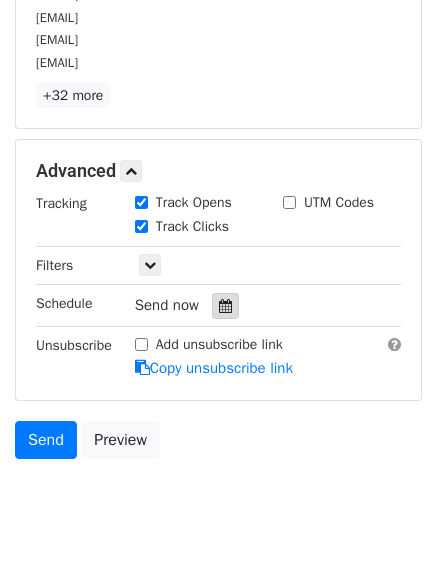 click at bounding box center [225, 306] 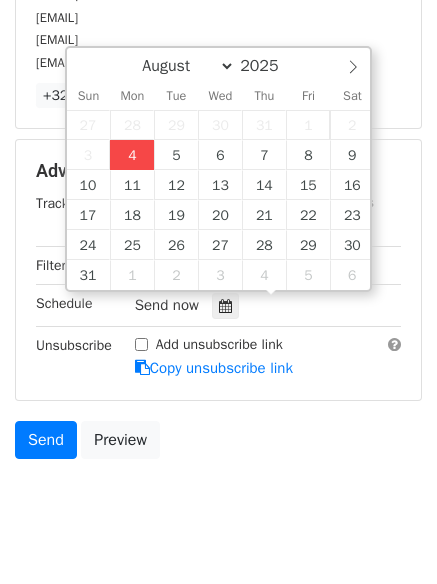 type on "2025-08-04 17:19" 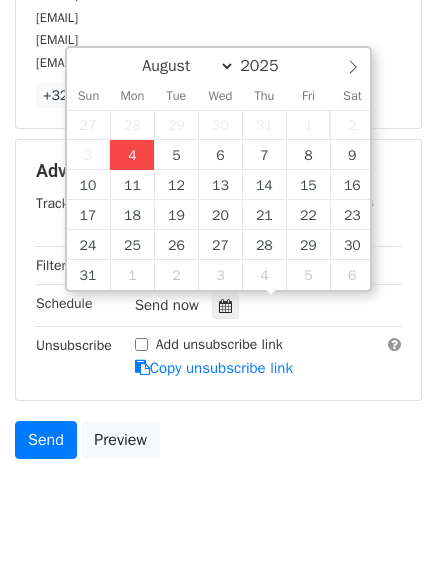 type on "05" 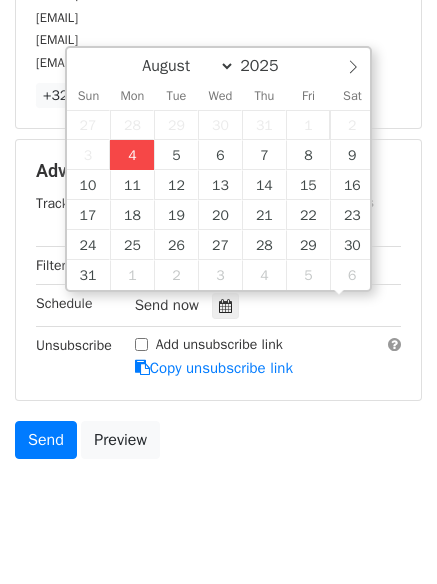 scroll, scrollTop: 1, scrollLeft: 0, axis: vertical 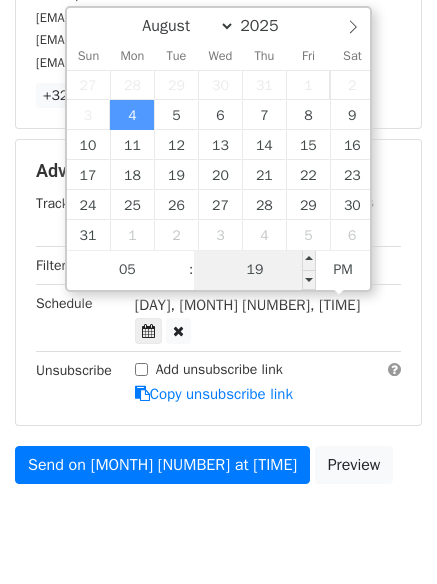 click on "19" at bounding box center (255, 270) 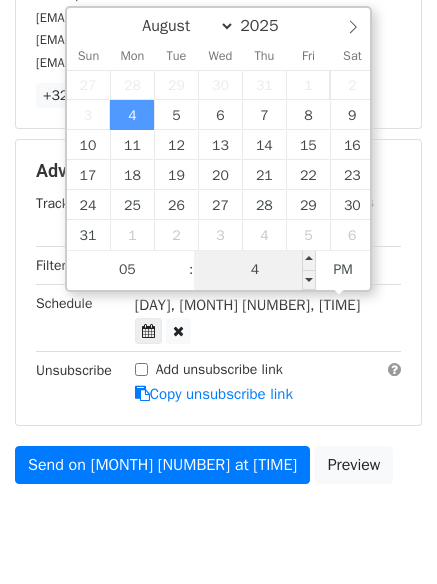 type on "44" 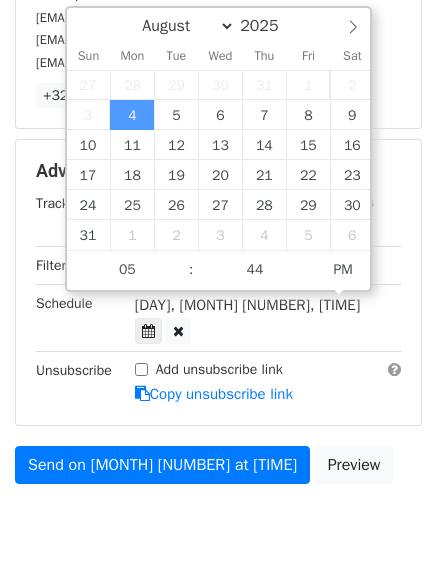 type on "2025-08-04 17:44" 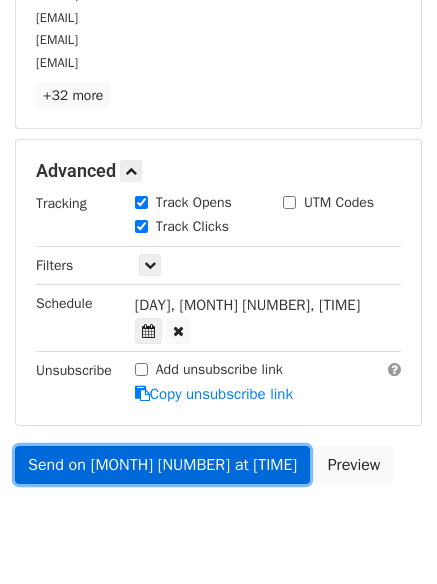 click on "Send on Aug 4 at 5:44pm" at bounding box center [162, 465] 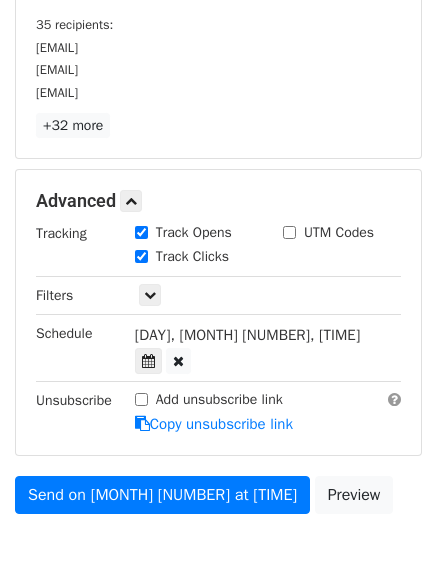 scroll, scrollTop: 339, scrollLeft: 0, axis: vertical 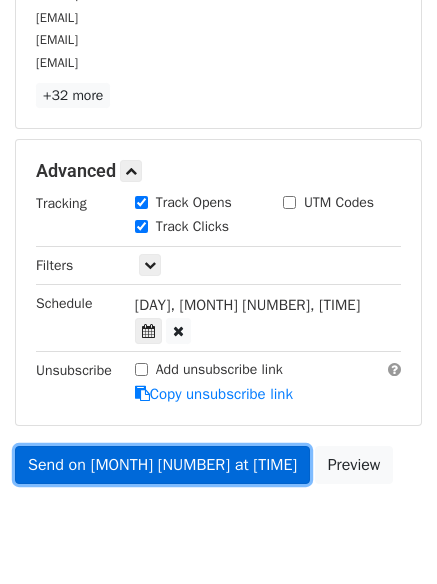 click on "Send on Aug 4 at 5:44pm" at bounding box center [162, 465] 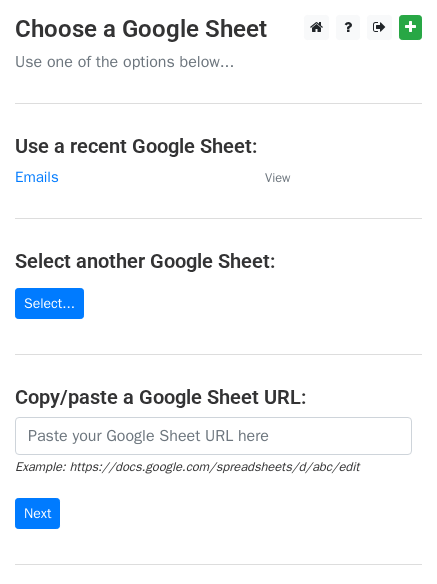 scroll, scrollTop: 0, scrollLeft: 0, axis: both 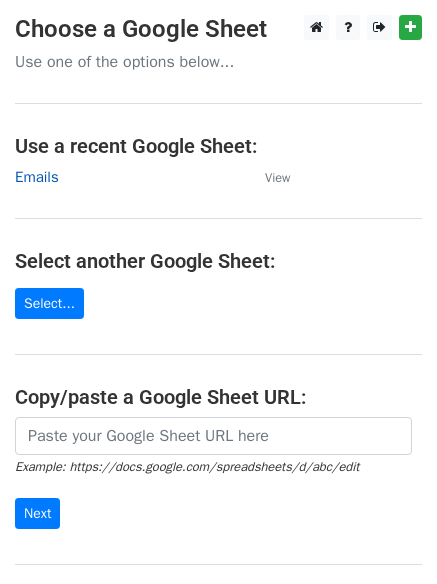 click on "Emails" at bounding box center (37, 177) 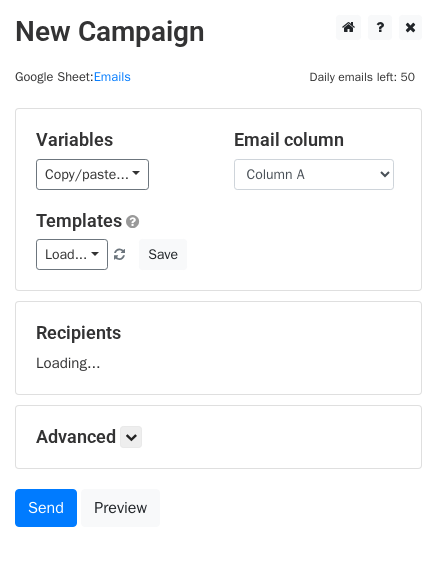 scroll, scrollTop: 0, scrollLeft: 0, axis: both 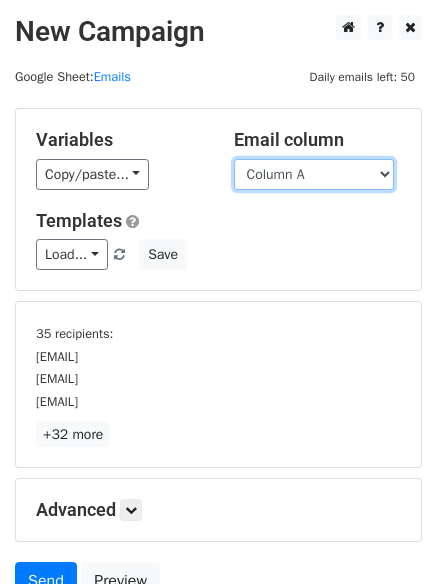 drag, startPoint x: 313, startPoint y: 177, endPoint x: 300, endPoint y: 185, distance: 15.264338 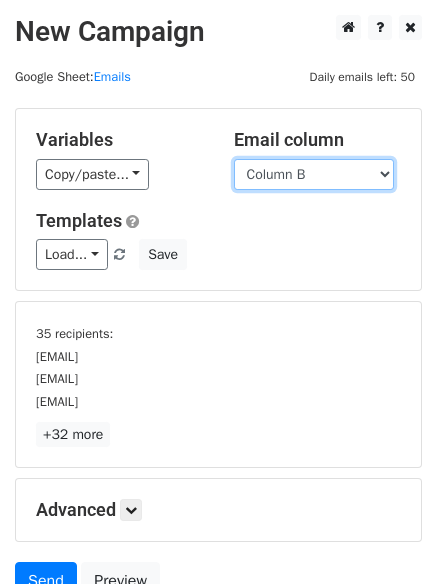click on "Column A
Column B
Column C" at bounding box center (314, 174) 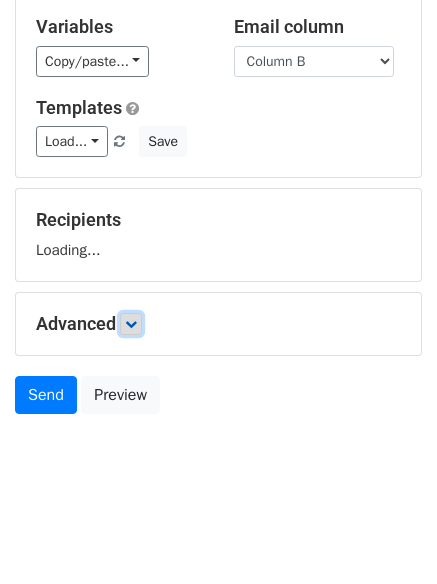 click at bounding box center [131, 324] 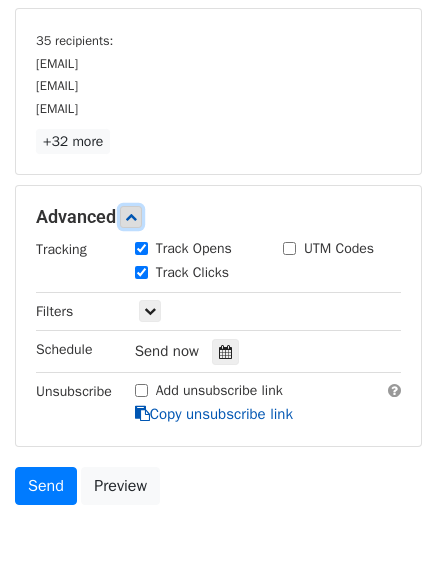 scroll, scrollTop: 380, scrollLeft: 0, axis: vertical 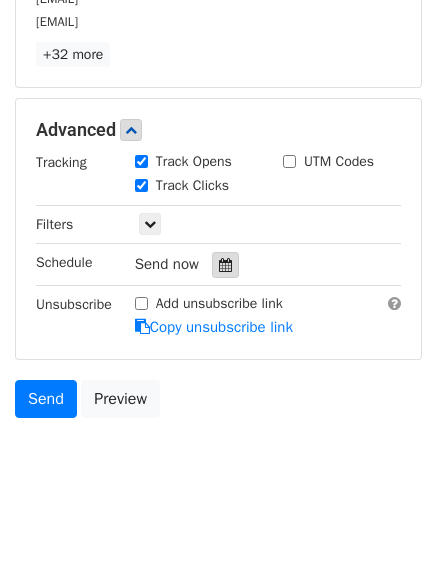 drag, startPoint x: 225, startPoint y: 259, endPoint x: 237, endPoint y: 265, distance: 13.416408 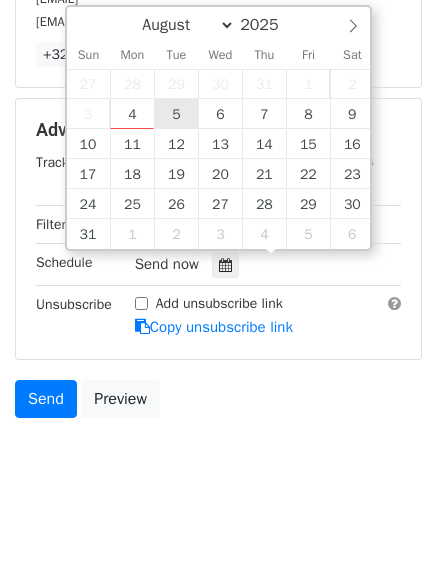 type on "2025-08-05 12:00" 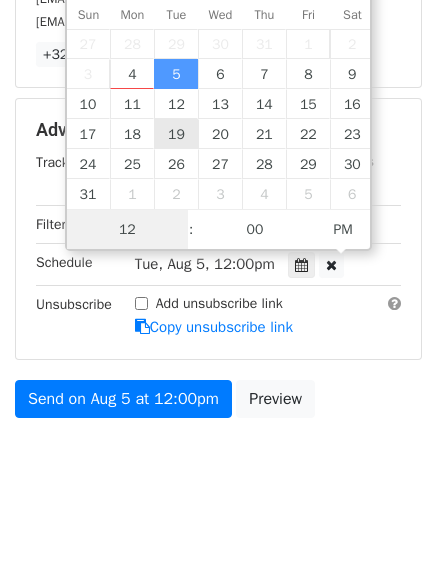 scroll, scrollTop: 1, scrollLeft: 0, axis: vertical 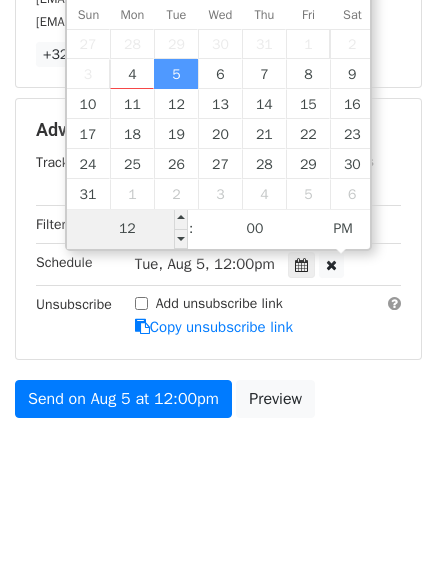type on "6" 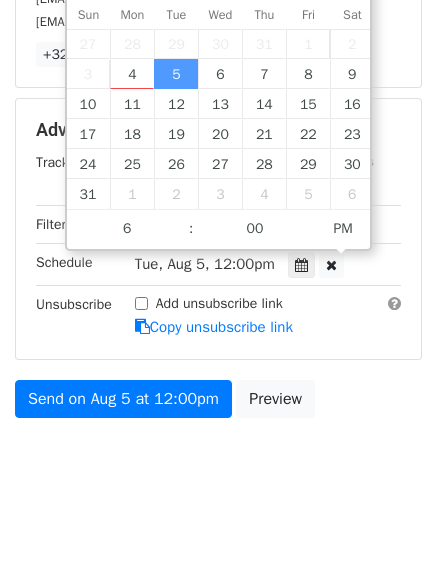 type on "2025-08-05 18:00" 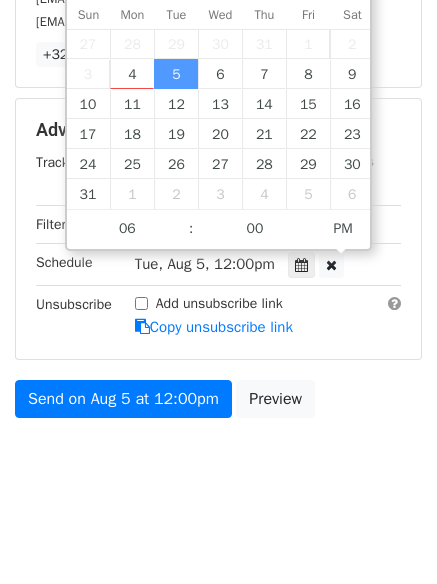 drag, startPoint x: 154, startPoint y: 479, endPoint x: 162, endPoint y: 434, distance: 45.705578 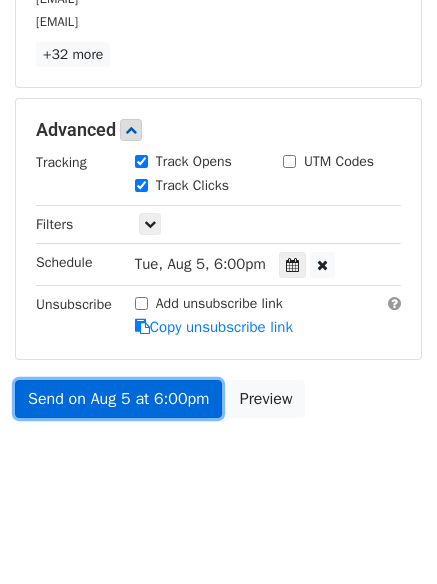 click on "Send on Aug 5 at 6:00pm" at bounding box center [118, 399] 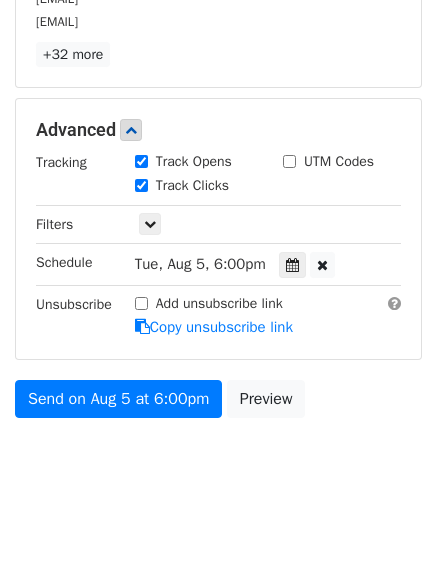 scroll, scrollTop: 309, scrollLeft: 0, axis: vertical 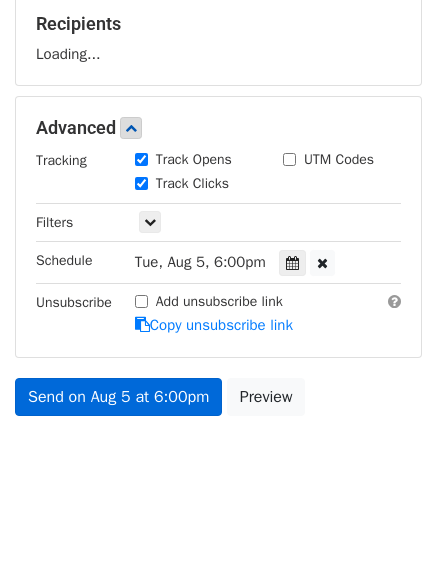 click on "Variables
Copy/paste...
{{Column A}}
{{Column B}}
{{Column C}}
Email column
Column A
Column B
Column C
Templates
Load...
No templates saved
Save
Recipients Loading...
Advanced
Tracking
Track Opens
UTM Codes
Track Clicks
Filters
Only include spreadsheet rows that match the following filters:
Schedule
Tue, Aug 5, 6:00pm
2025-08-05 18:00
Unsubscribe
Add unsubscribe link
Copy unsubscribe link
Send on Aug 5 at 6:00pm
Preview" at bounding box center [218, 112] 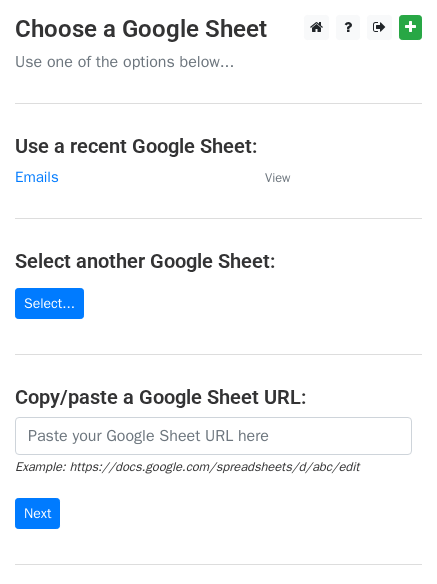 scroll, scrollTop: 0, scrollLeft: 0, axis: both 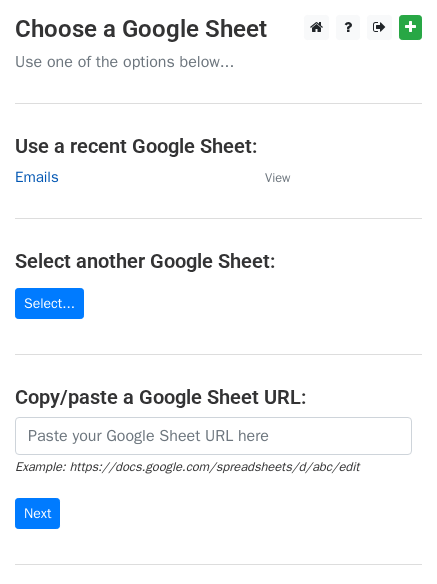 click on "Emails" at bounding box center (37, 177) 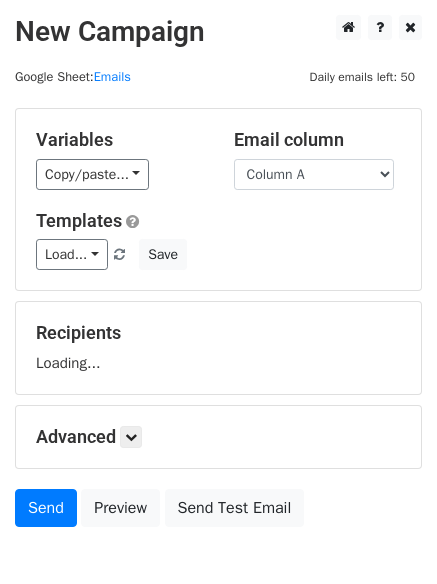scroll, scrollTop: 0, scrollLeft: 0, axis: both 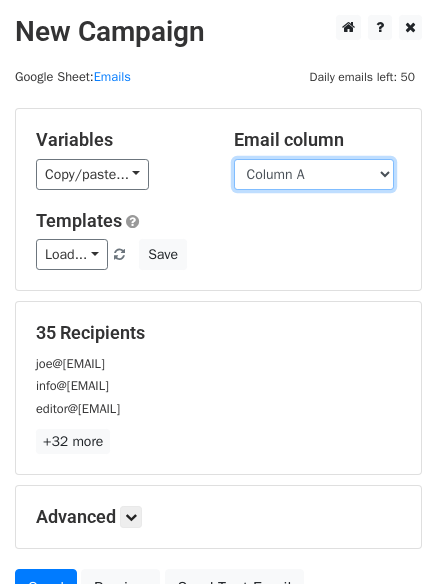 click on "Column A
Column B
Column C" at bounding box center [314, 174] 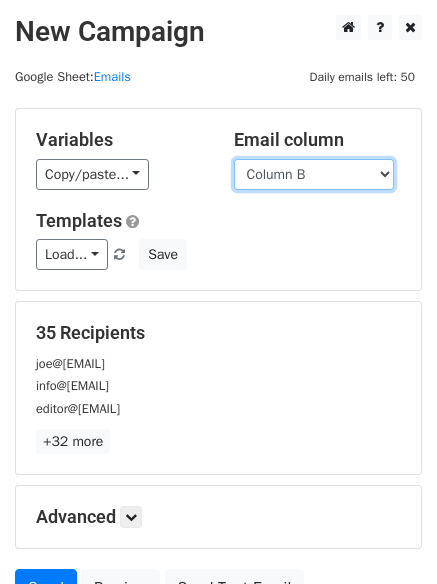 click on "Column A
Column B
Column C" at bounding box center [314, 174] 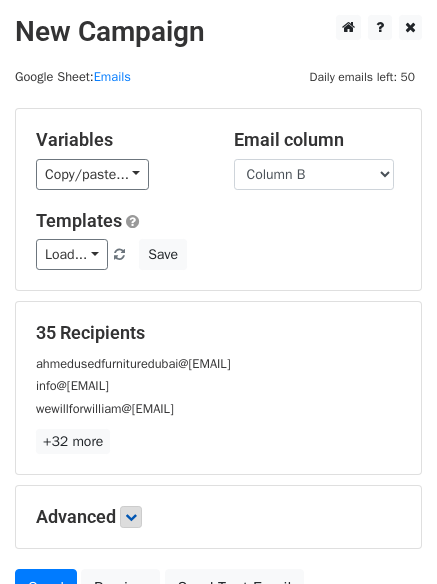 click on "+32 more" at bounding box center [218, 441] 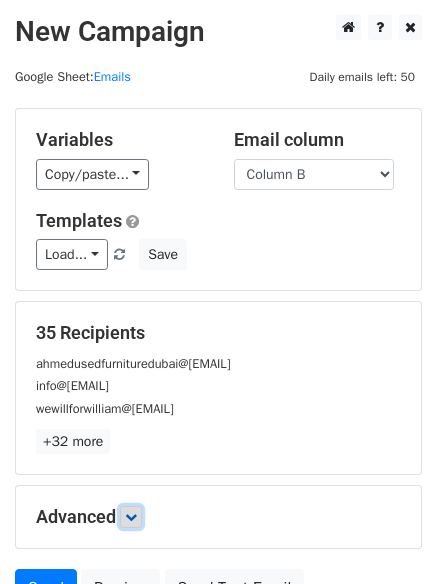 click at bounding box center (131, 517) 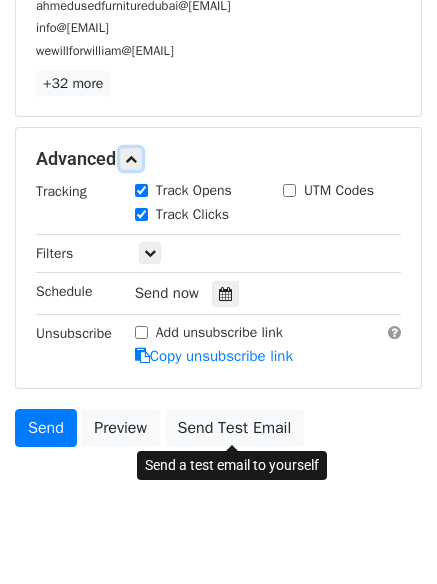 scroll, scrollTop: 359, scrollLeft: 0, axis: vertical 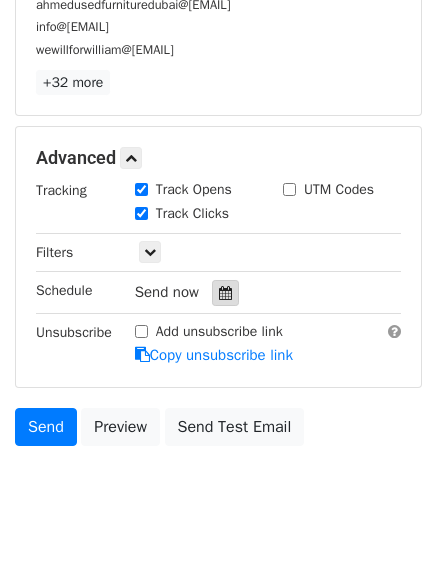 click at bounding box center [225, 293] 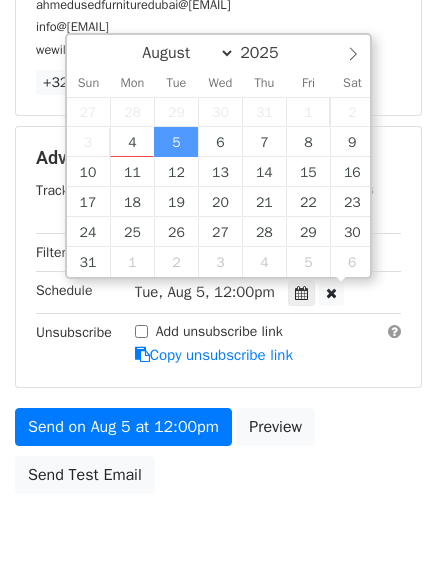 scroll, scrollTop: 1, scrollLeft: 0, axis: vertical 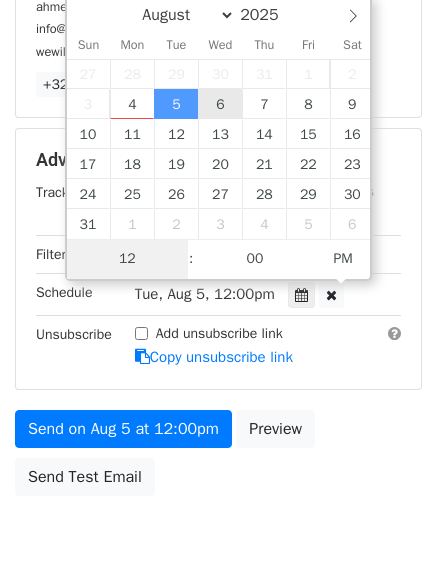 type on "2025-08-06 12:00" 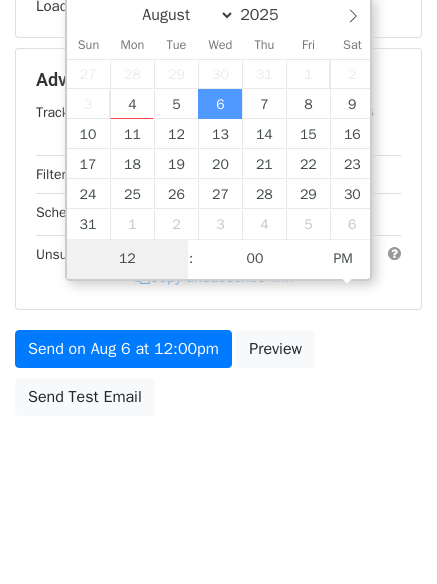 type on "7" 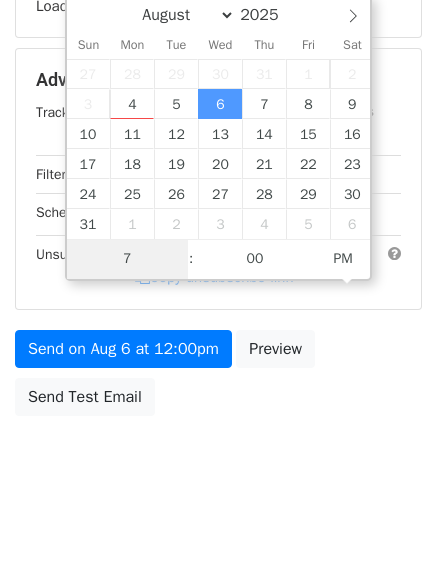 scroll, scrollTop: 359, scrollLeft: 0, axis: vertical 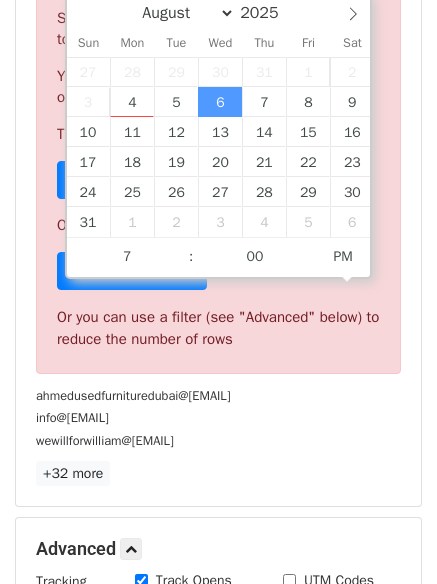 type on "2025-08-06 19:00" 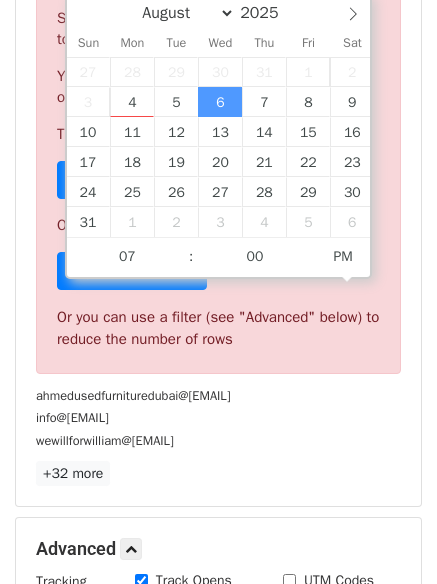 click on "+32 more" at bounding box center [218, 473] 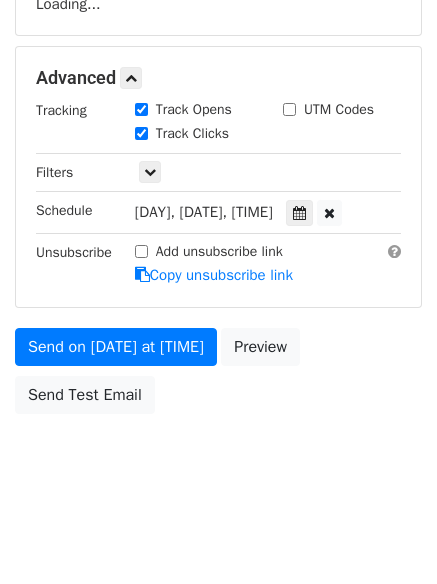 scroll, scrollTop: 357, scrollLeft: 0, axis: vertical 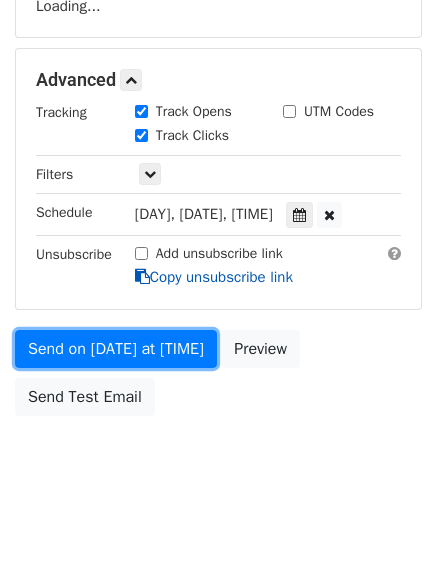 drag, startPoint x: 185, startPoint y: 347, endPoint x: 182, endPoint y: 364, distance: 17.262676 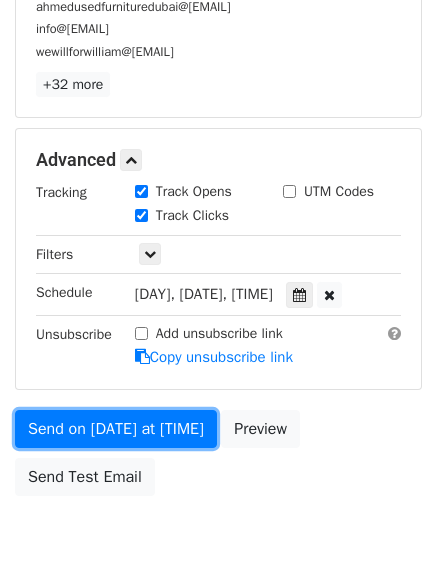 scroll, scrollTop: 0, scrollLeft: 0, axis: both 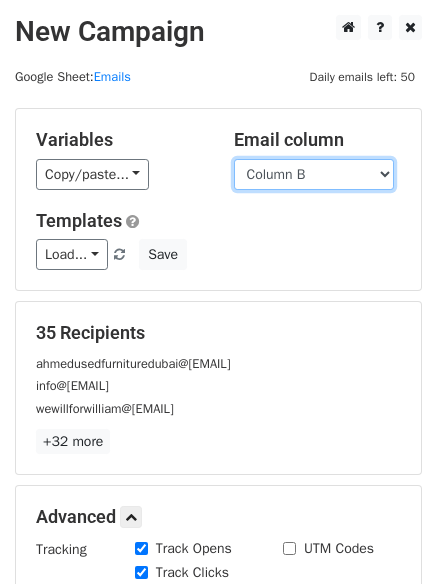 click on "Column A
Column B
Column C" at bounding box center [314, 174] 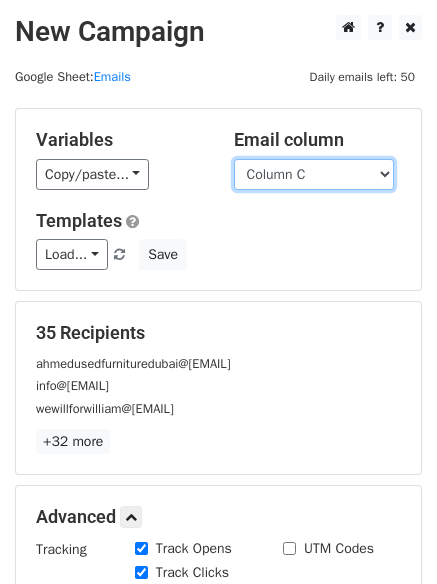 click on "Column A
Column B
Column C" at bounding box center (314, 174) 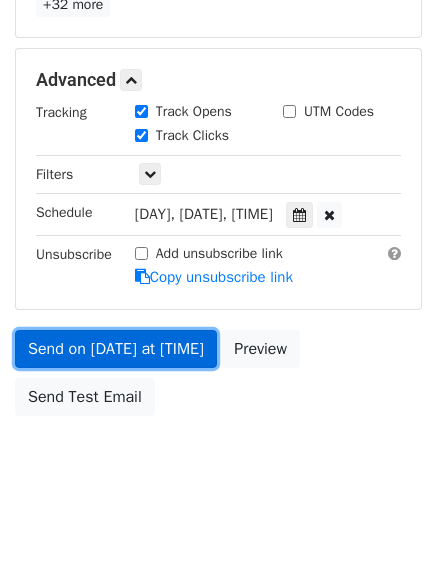 click on "Send on Aug 6 at 7:00pm" at bounding box center [116, 349] 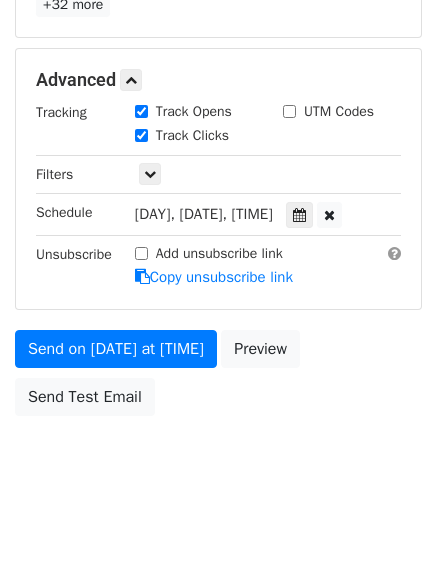 scroll, scrollTop: 357, scrollLeft: 0, axis: vertical 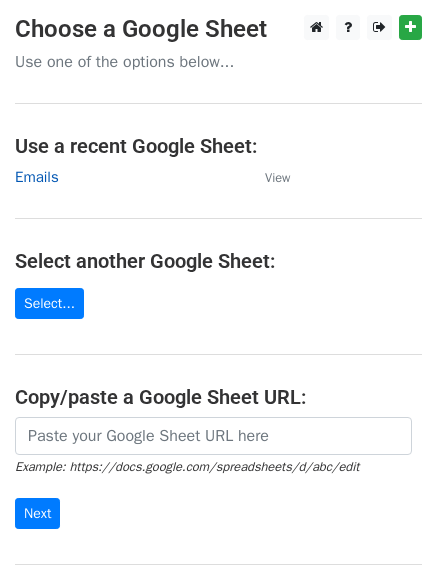 click on "Emails" at bounding box center (37, 177) 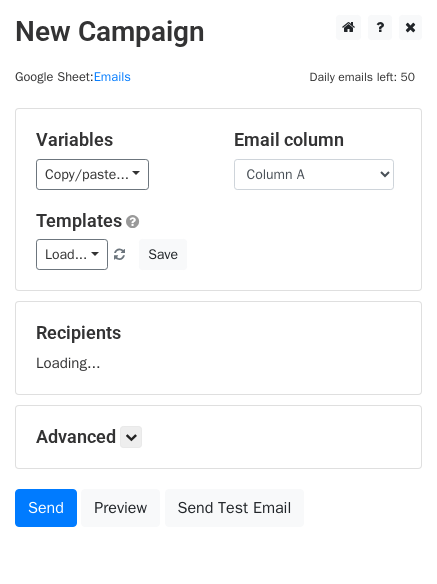 scroll, scrollTop: 0, scrollLeft: 0, axis: both 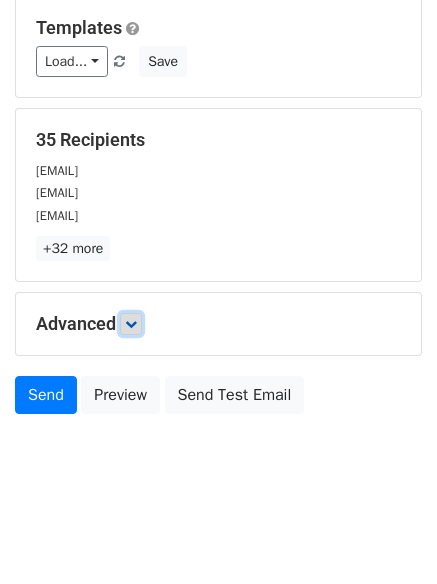 click at bounding box center [131, 324] 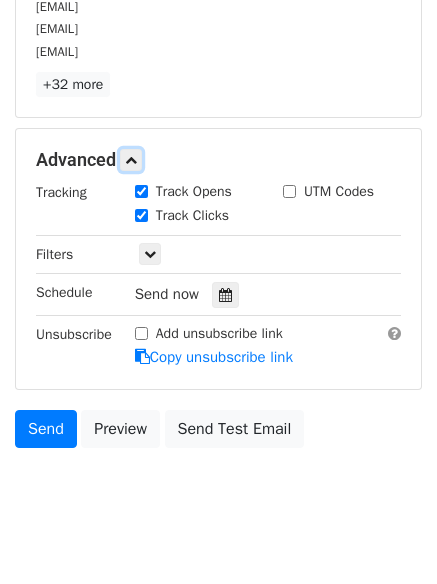 scroll, scrollTop: 359, scrollLeft: 0, axis: vertical 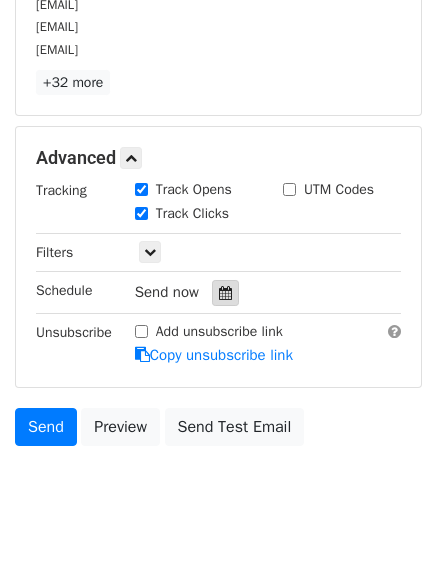 click at bounding box center (225, 293) 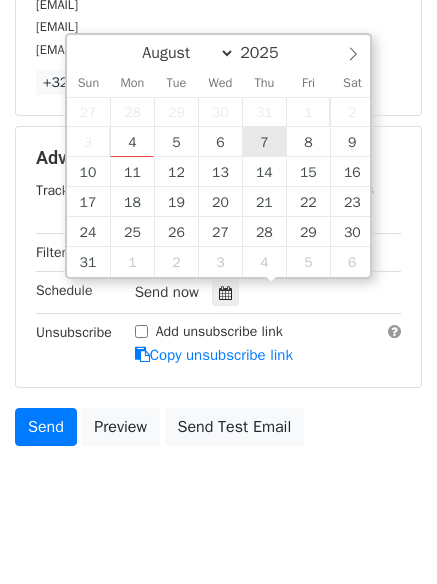 type on "2025-08-07 12:00" 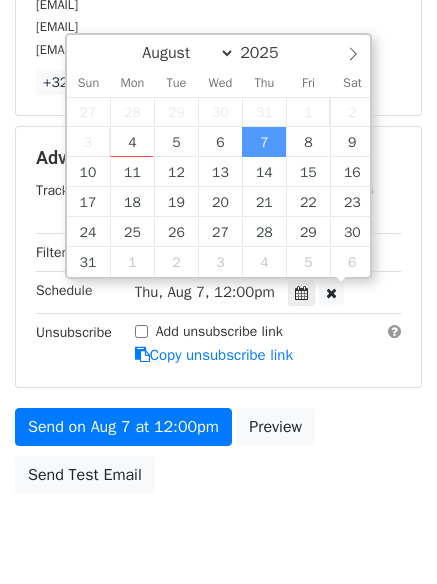 scroll, scrollTop: 1, scrollLeft: 0, axis: vertical 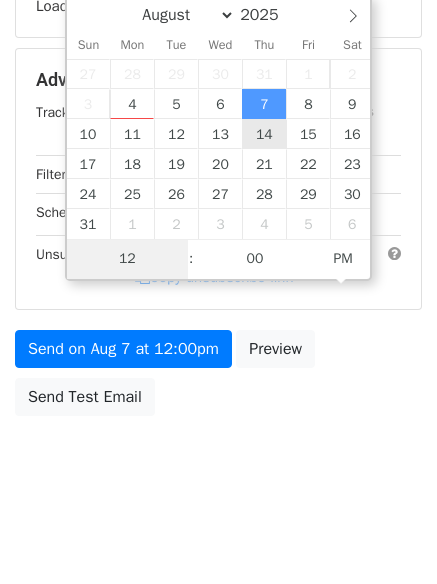 type on "8" 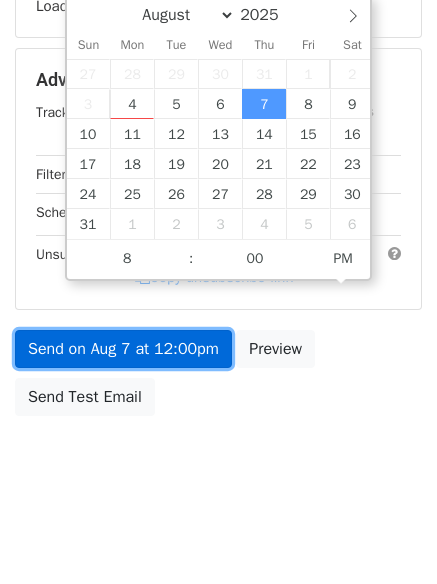 type on "2025-08-07 20:00" 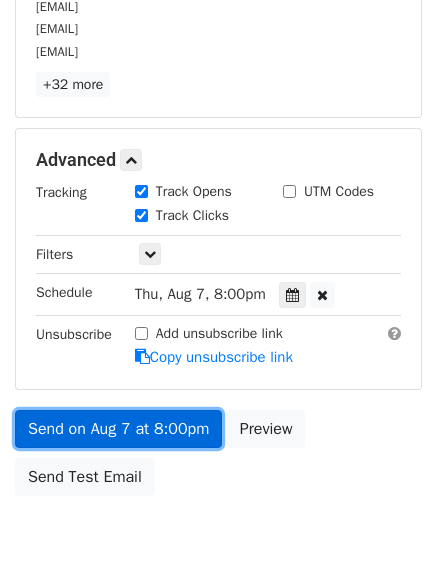 click on "Send on Aug 7 at 8:00pm" at bounding box center (118, 429) 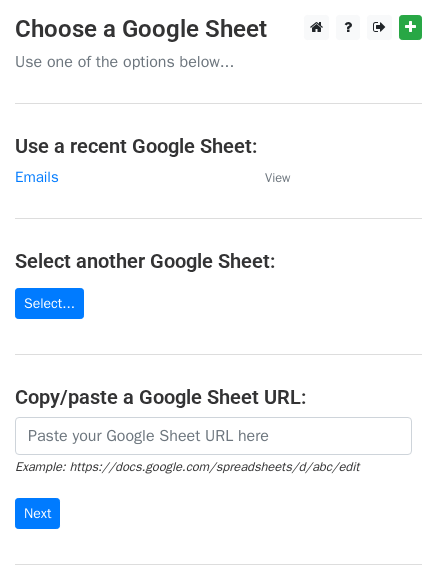 scroll, scrollTop: 0, scrollLeft: 0, axis: both 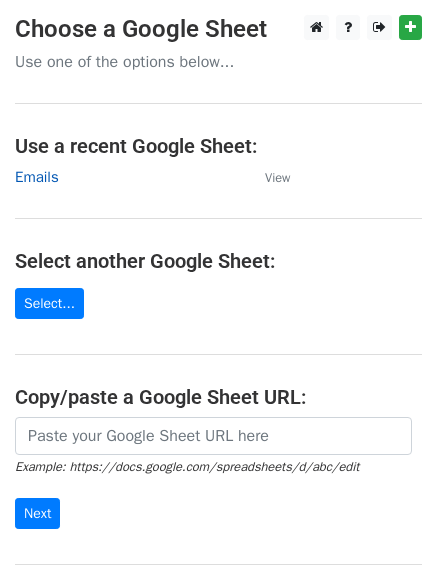 click on "Emails" at bounding box center (37, 177) 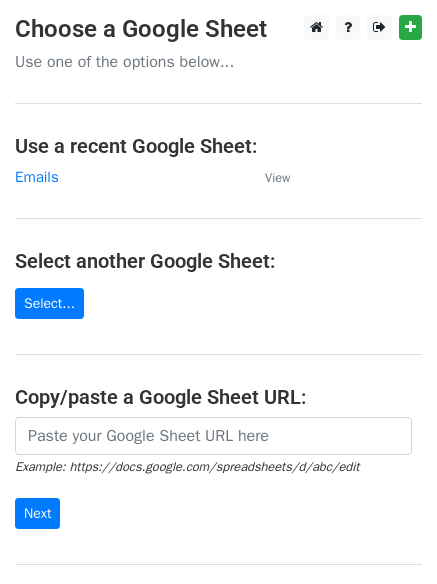 click on "Choose a Google Sheet
Use one of the options below...
Use a recent Google Sheet:
Emails
View
Select another Google Sheet:
Select...
Copy/paste a Google Sheet URL:
Example:
https://docs.google.com/spreadsheets/d/abc/edit
Next
Google Sheets
Need help?
Help
×
Why do I need to copy/paste a Google Sheet URL?
Normally, MergeMail would show you a list of your Google Sheets to choose from, but because you didn't allow MergeMail access to your Google Drive, it cannot show you a list of your Google Sheets. You can read more about permissions in our  support pages .
If you'd like to see a list of your Google Sheets, you'll need to  sign out of MergeMail  and then sign back in and allow access to your Google Drive.
Are your recipients in a CSV or Excel file?
Import your CSV or Excel file into a Google Sheet  then try again.
Need help with something else?
Read our  ," at bounding box center (218, 325) 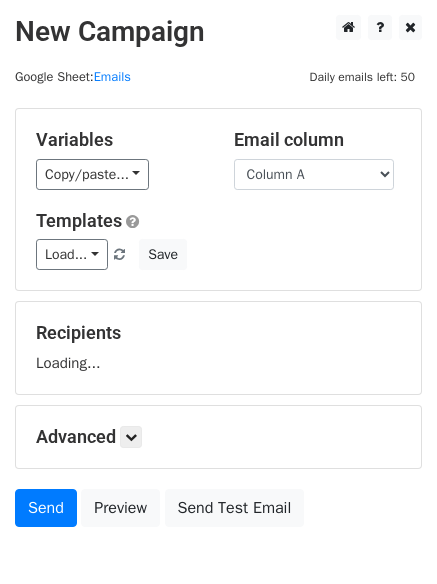 scroll, scrollTop: 0, scrollLeft: 0, axis: both 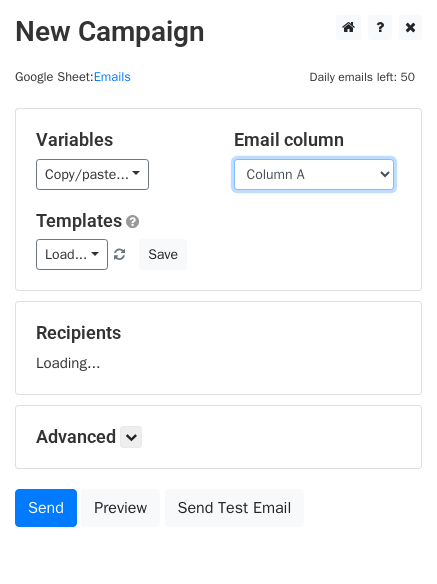 drag, startPoint x: 0, startPoint y: 0, endPoint x: 321, endPoint y: 177, distance: 366.56512 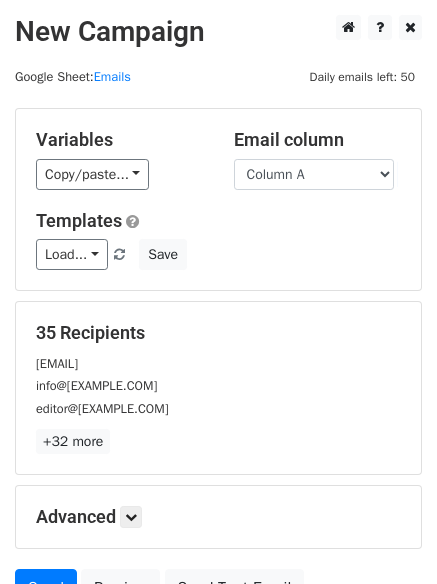 click on "Load...
No templates saved
Save" at bounding box center (218, 254) 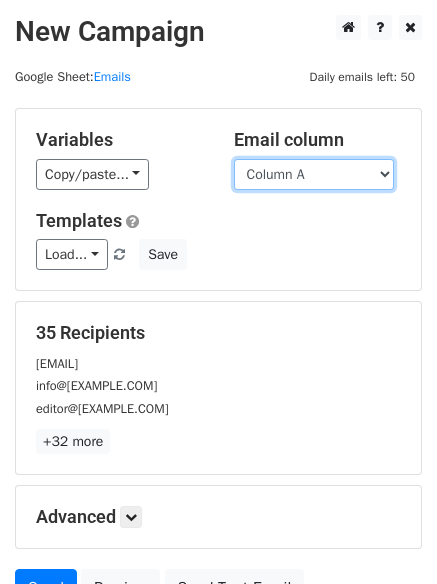click on "Column A
Column B
Column C" at bounding box center (314, 174) 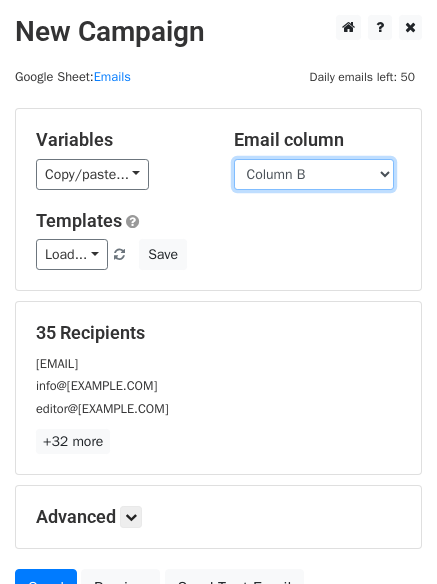 click on "Column A
Column B
Column C" at bounding box center [314, 174] 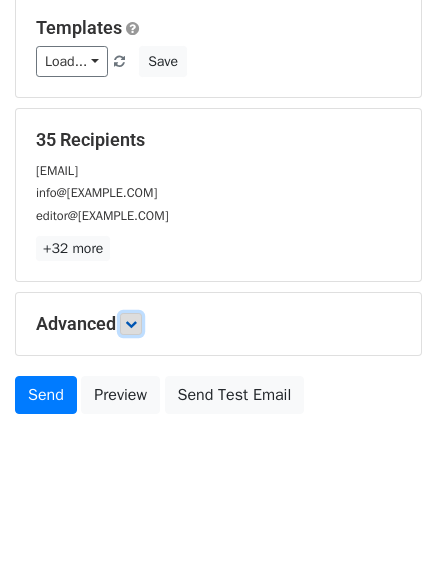 click at bounding box center [131, 324] 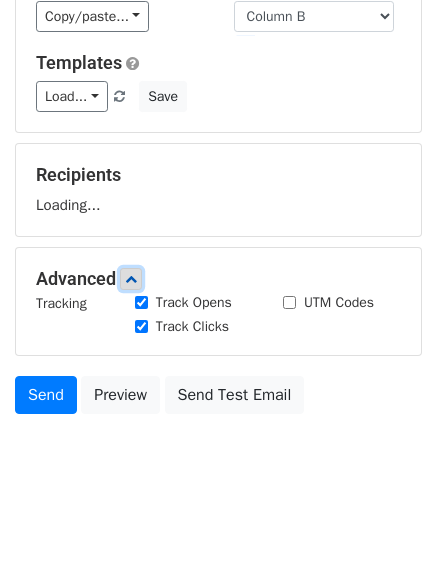 scroll, scrollTop: 193, scrollLeft: 0, axis: vertical 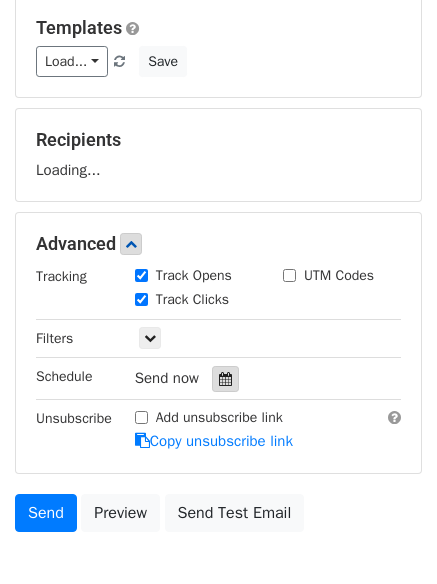 click at bounding box center (225, 379) 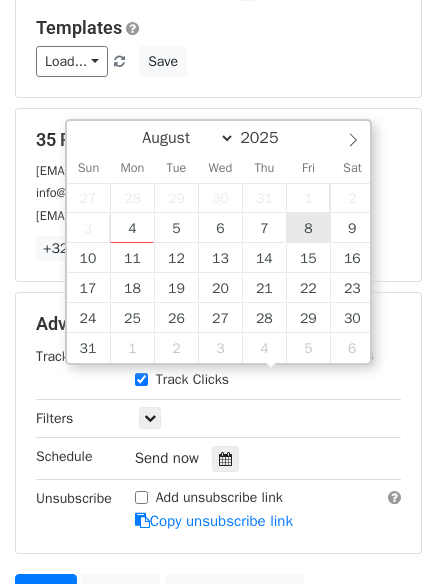 type on "2025-08-08 12:00" 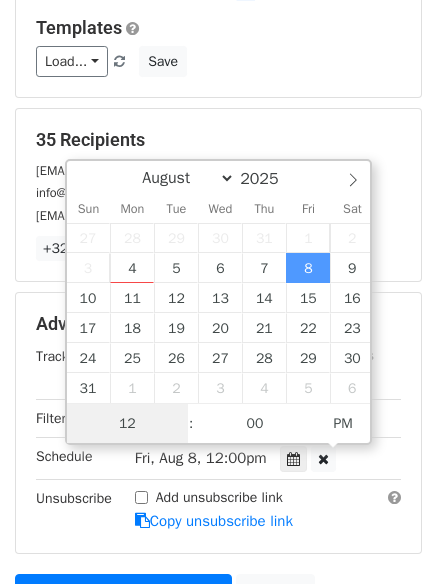 scroll, scrollTop: 1, scrollLeft: 0, axis: vertical 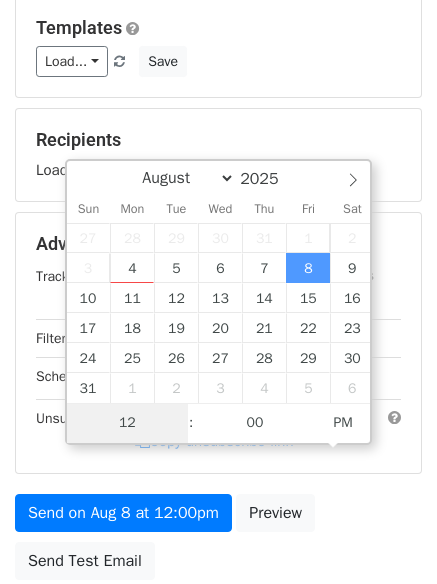 type on "9" 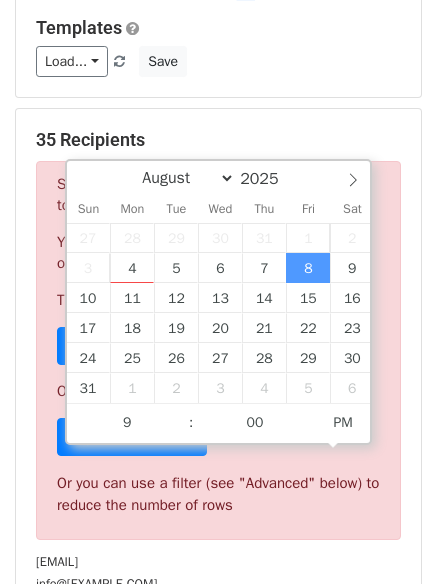 type on "2025-08-08 21:00" 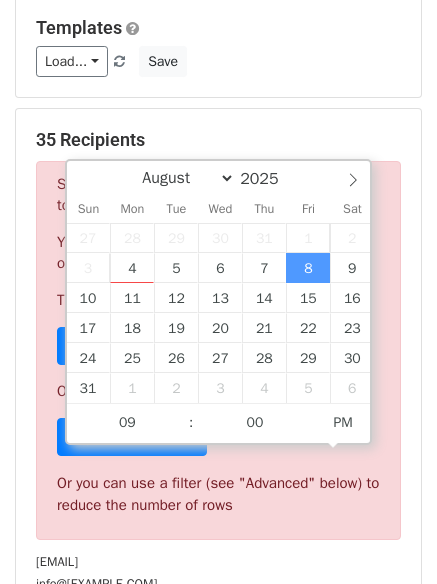 drag, startPoint x: 207, startPoint y: 515, endPoint x: 202, endPoint y: 499, distance: 16.763054 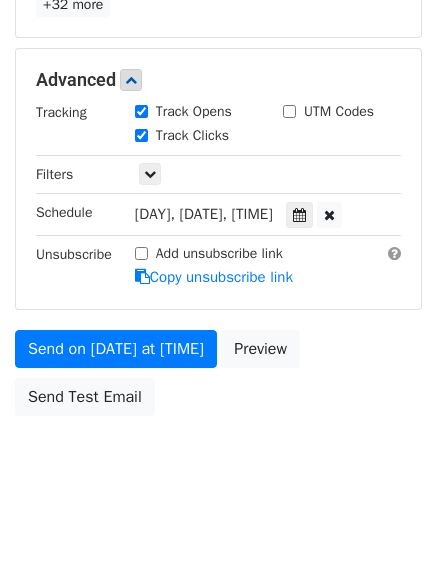scroll, scrollTop: 357, scrollLeft: 0, axis: vertical 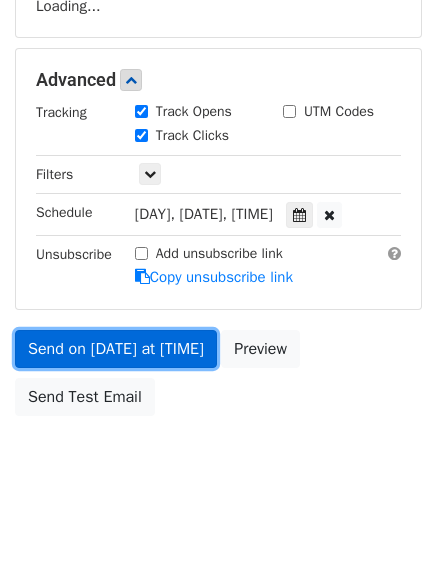 click on "Send on Aug 8 at 9:00pm" at bounding box center [116, 349] 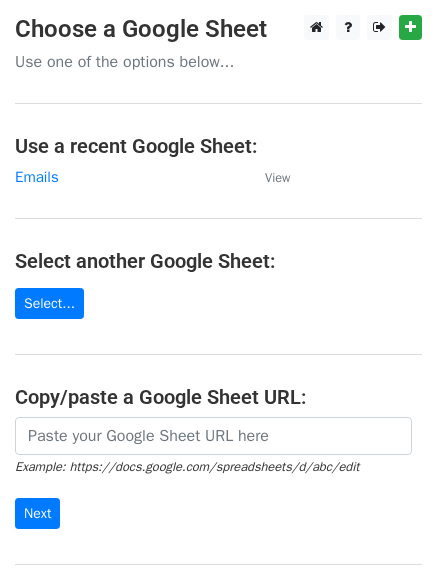 scroll, scrollTop: 0, scrollLeft: 0, axis: both 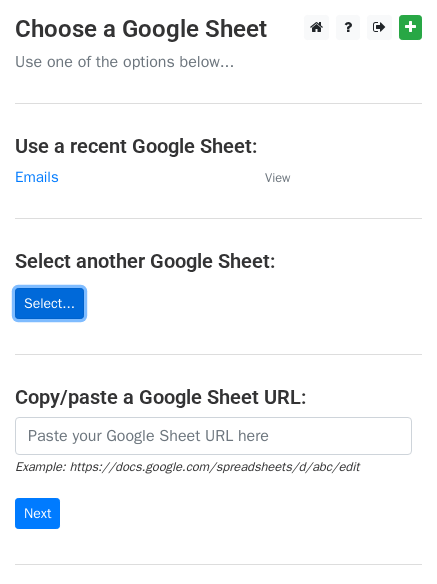click on "Select..." at bounding box center [49, 303] 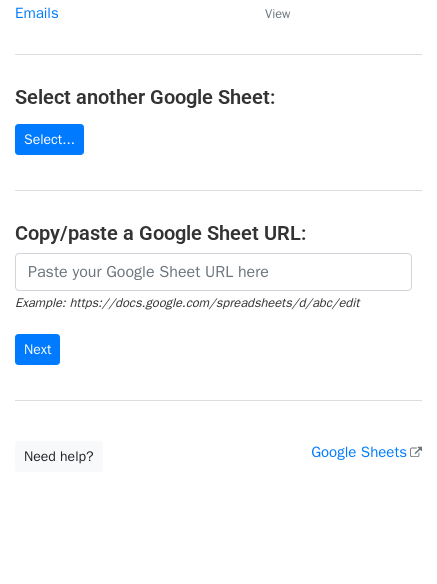 scroll, scrollTop: 212, scrollLeft: 0, axis: vertical 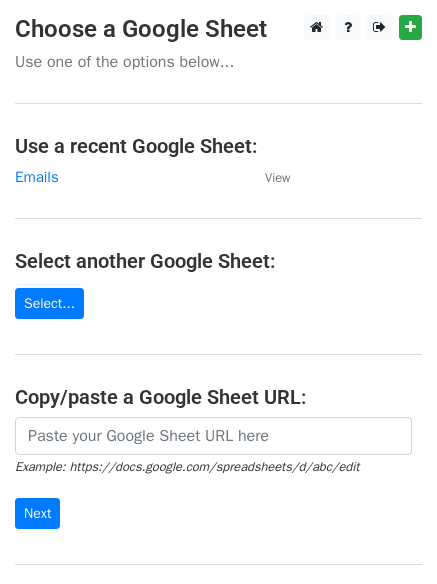 drag, startPoint x: 59, startPoint y: 179, endPoint x: 89, endPoint y: 189, distance: 31.622776 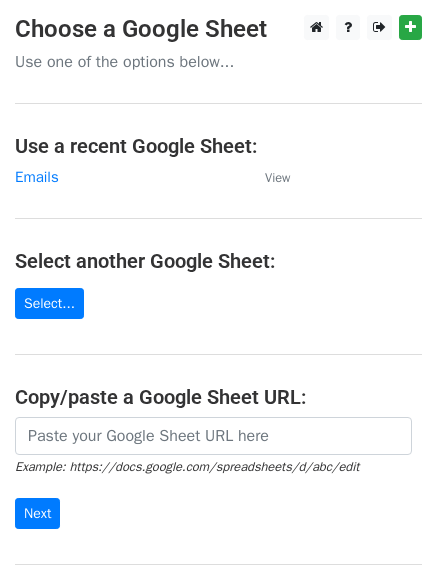 click on "Choose a Google Sheet
Use one of the options below...
Use a recent Google Sheet:
Emails
View
Select another Google Sheet:
Select...
Copy/paste a Google Sheet URL:
Example:
https://docs.google.com/spreadsheets/d/abc/edit
Next
Google Sheets
Need help?
Help
×
Why do I need to copy/paste a Google Sheet URL?
Normally, MergeMail would show you a list of your Google Sheets to choose from, but because you didn't allow MergeMail access to your Google Drive, it cannot show you a list of your Google Sheets. You can read more about permissions in our  support pages .
If you'd like to see a list of your Google Sheets, you'll need to  sign out of MergeMail  and then sign back in and allow access to your Google Drive.
Are your recipients in a CSV or Excel file?
Import your CSV or Excel file into a Google Sheet  then try again.
Need help with something else?
Read our  ," at bounding box center [218, 325] 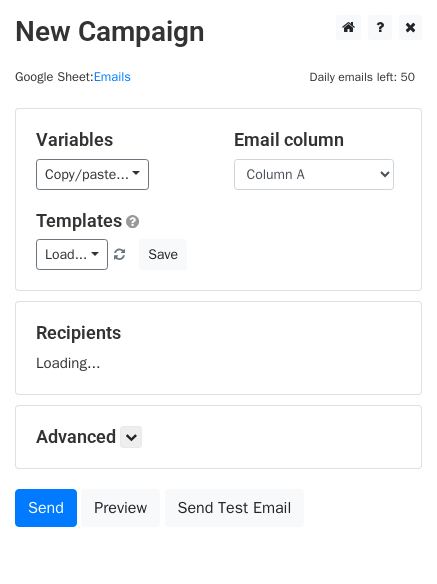 scroll, scrollTop: 0, scrollLeft: 0, axis: both 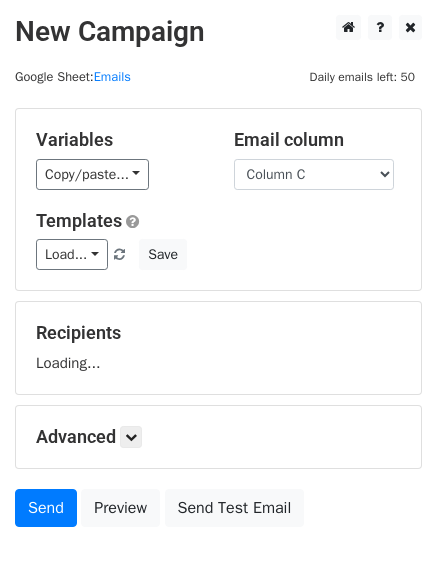 click on "Column A
Column B
Column C" at bounding box center [314, 174] 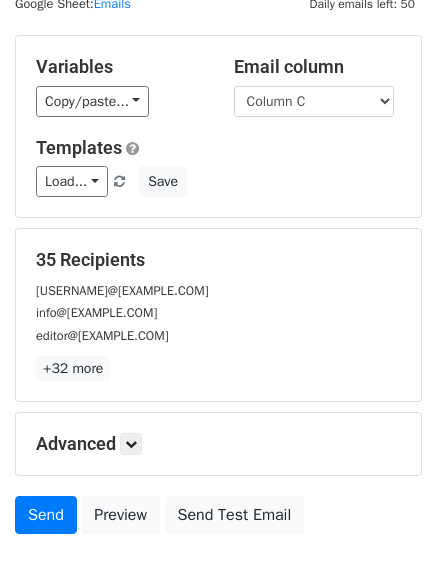 scroll, scrollTop: 113, scrollLeft: 0, axis: vertical 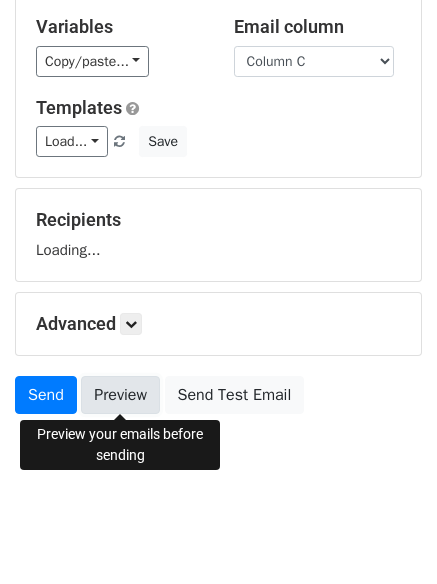 drag, startPoint x: 134, startPoint y: 405, endPoint x: 147, endPoint y: 405, distance: 13 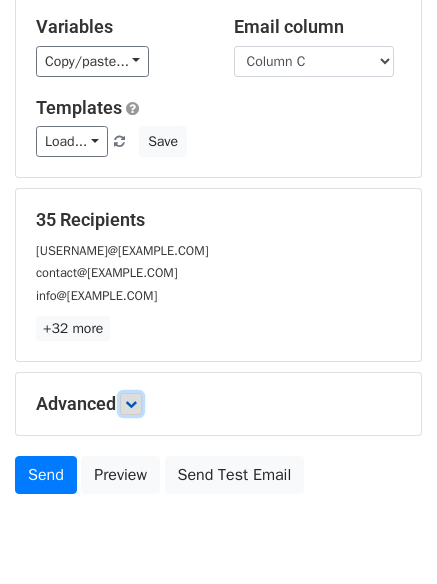 click at bounding box center [131, 404] 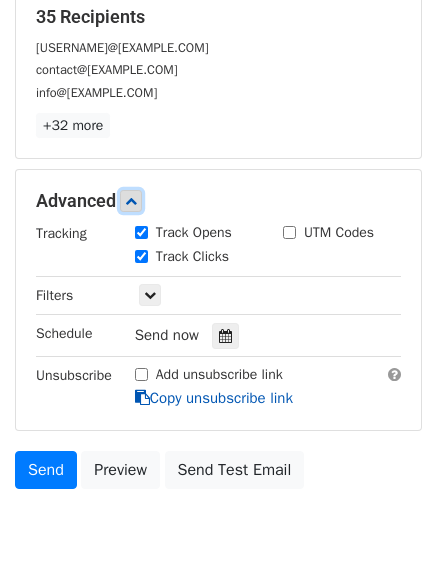 scroll, scrollTop: 325, scrollLeft: 0, axis: vertical 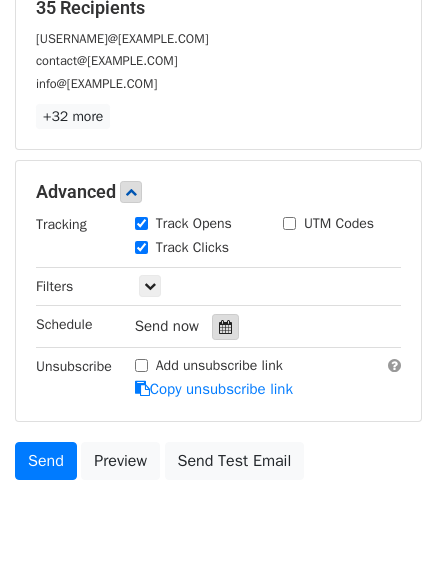 drag, startPoint x: 233, startPoint y: 322, endPoint x: 229, endPoint y: 332, distance: 10.770329 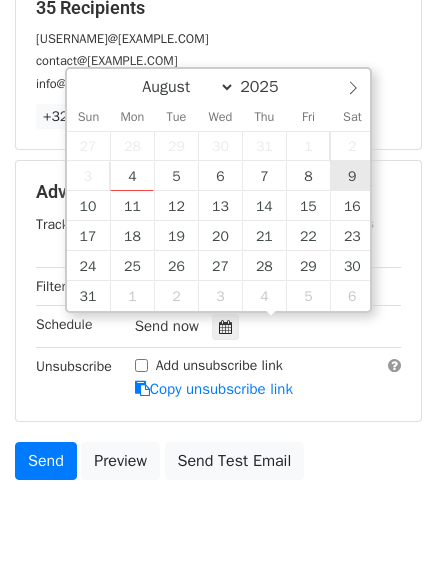 type on "2025-08-09 12:00" 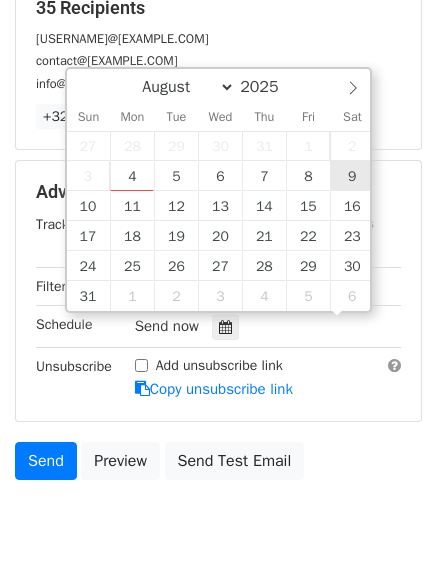 scroll, scrollTop: 1, scrollLeft: 0, axis: vertical 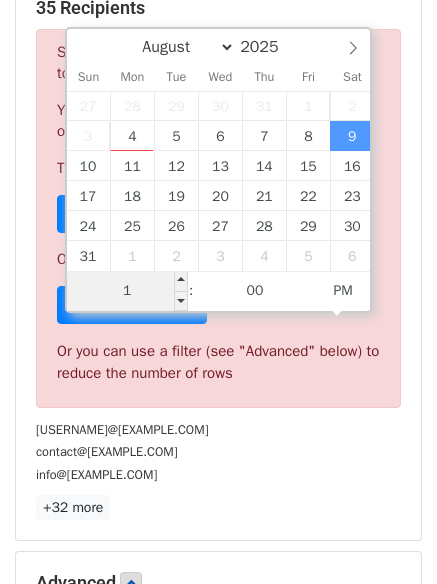 type on "10" 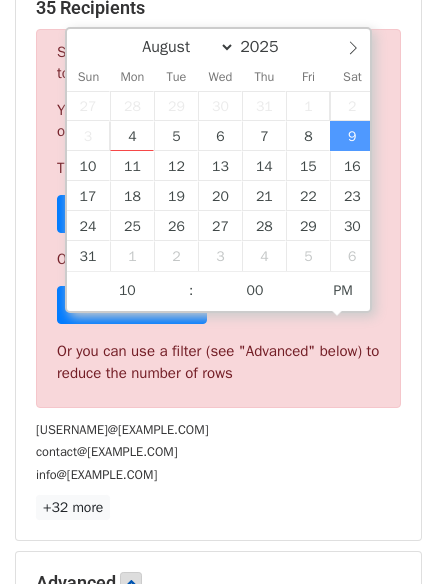 type on "2025-08-09 22:00" 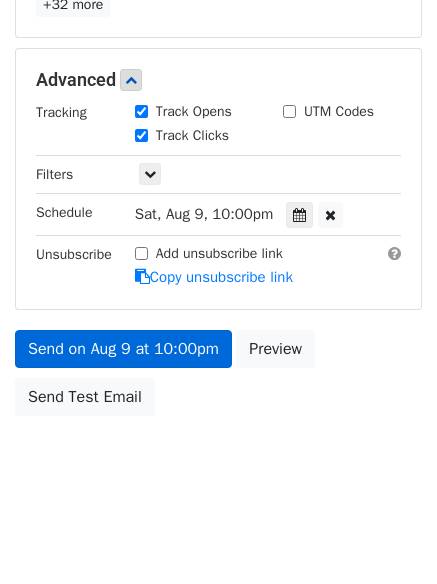 scroll, scrollTop: 357, scrollLeft: 0, axis: vertical 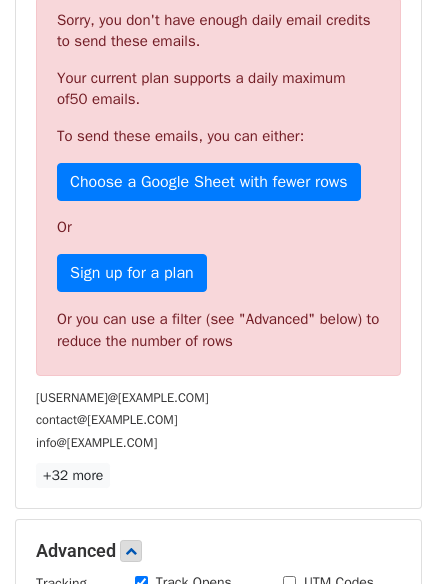 drag, startPoint x: 165, startPoint y: 355, endPoint x: 135, endPoint y: 379, distance: 38.418747 